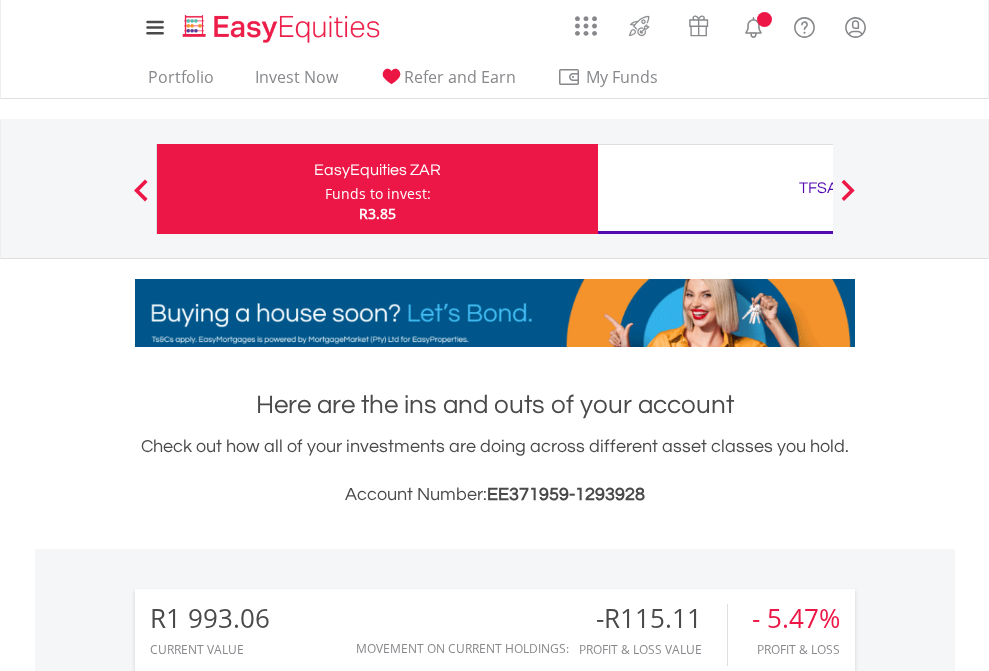 scroll, scrollTop: 0, scrollLeft: 0, axis: both 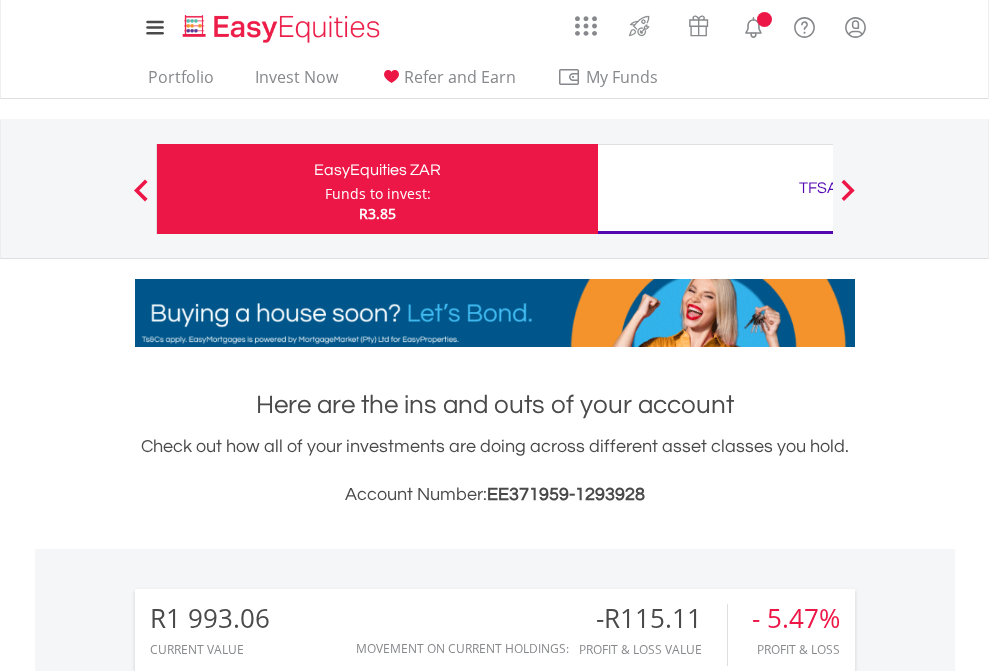 click on "Funds to invest:" at bounding box center (378, 194) 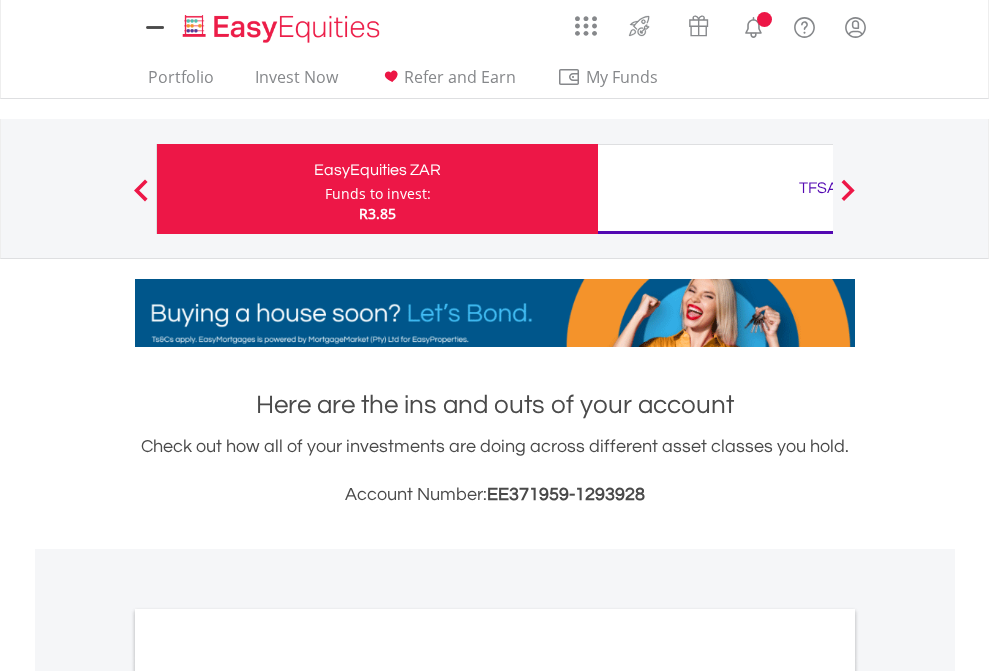 scroll, scrollTop: 0, scrollLeft: 0, axis: both 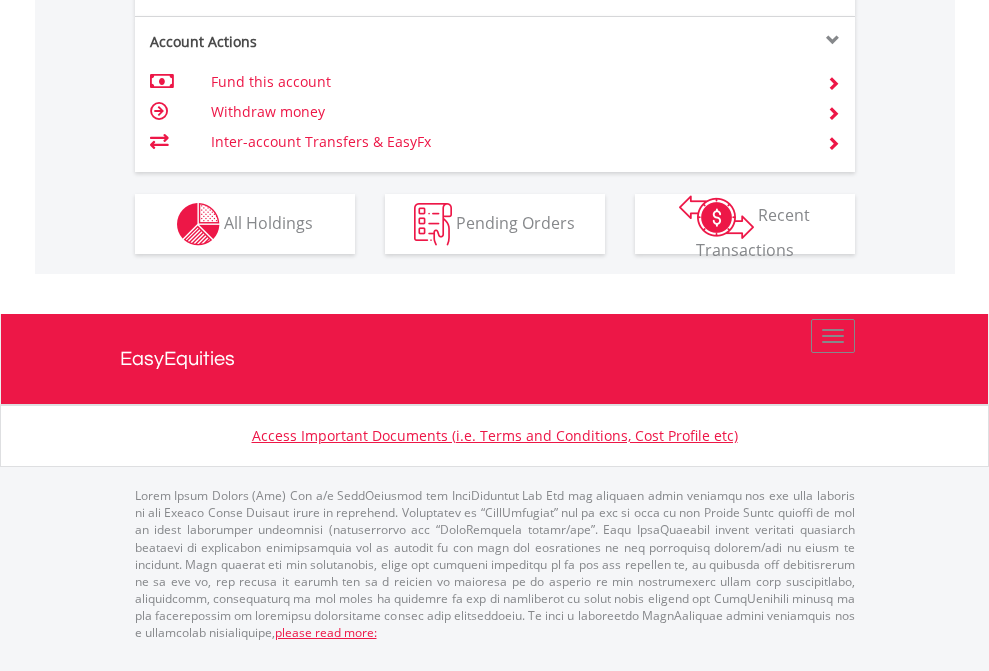 click on "Investment types" at bounding box center (706, -337) 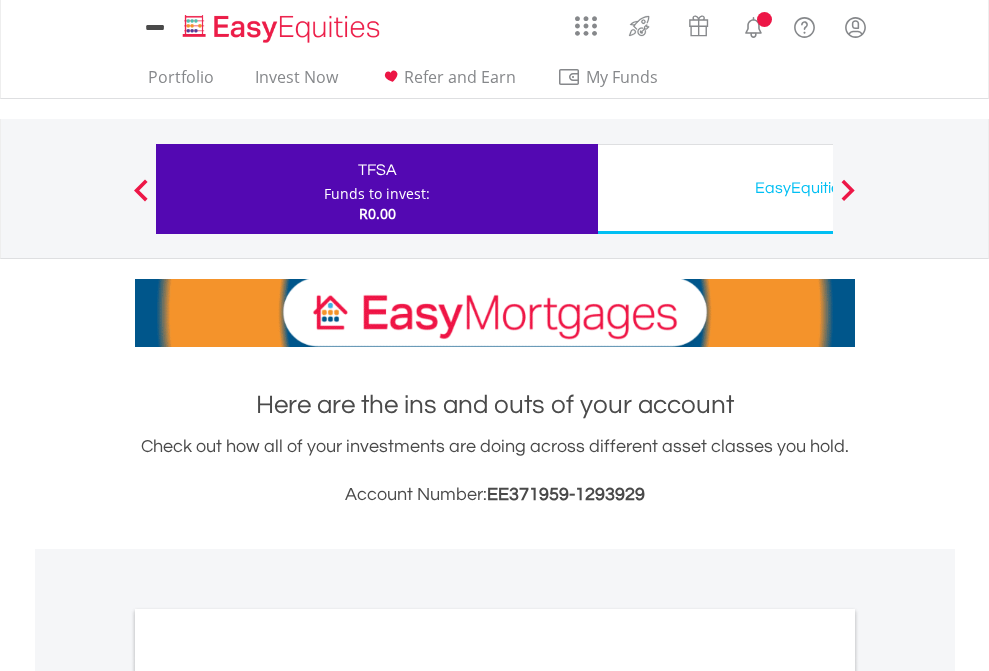 scroll, scrollTop: 0, scrollLeft: 0, axis: both 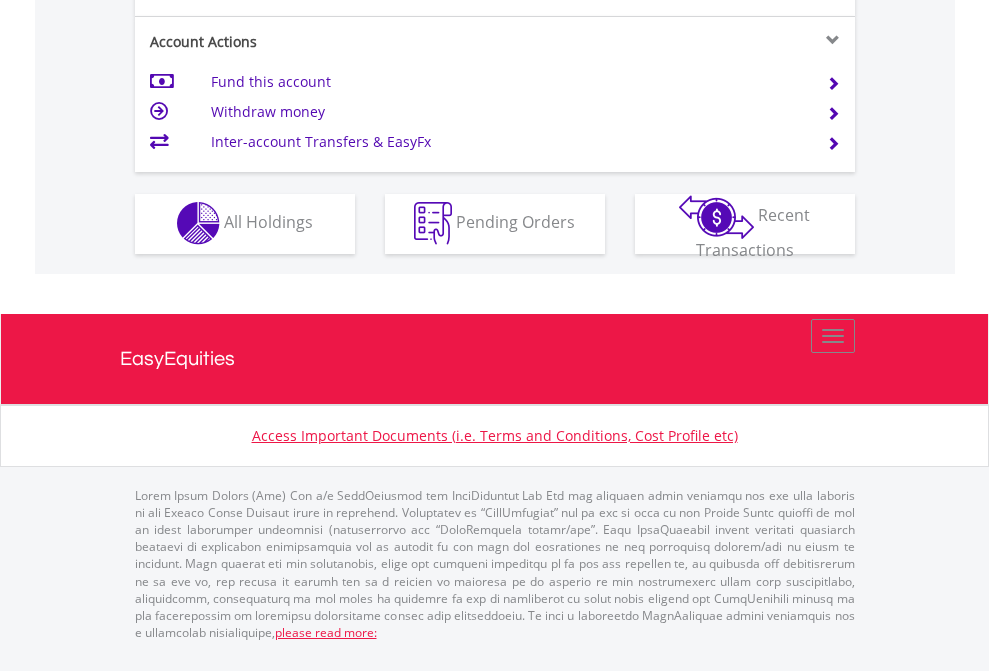 click on "Investment types" at bounding box center [706, -353] 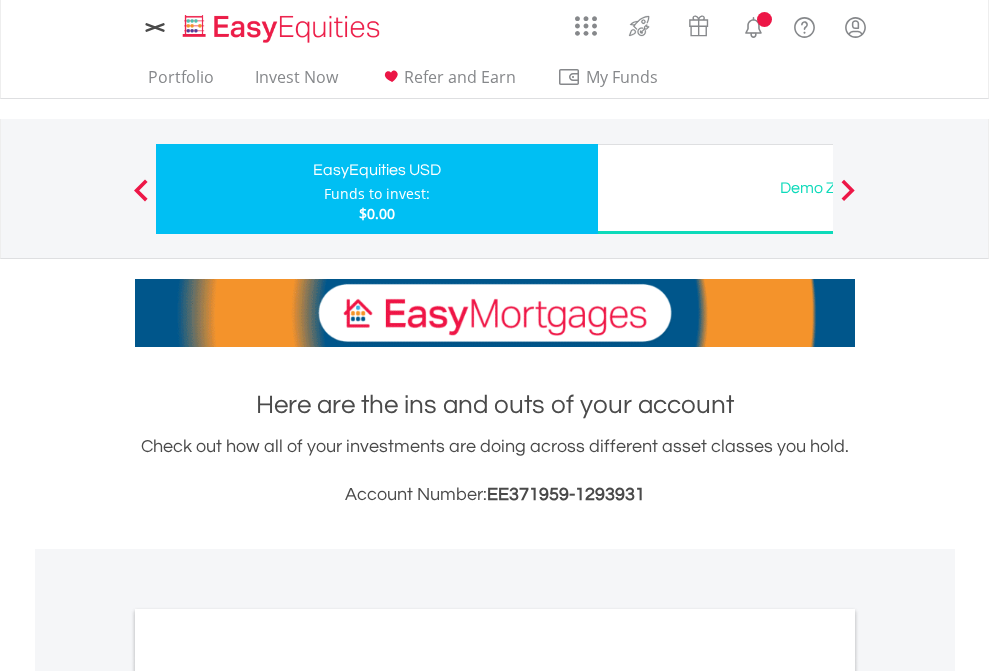 scroll, scrollTop: 0, scrollLeft: 0, axis: both 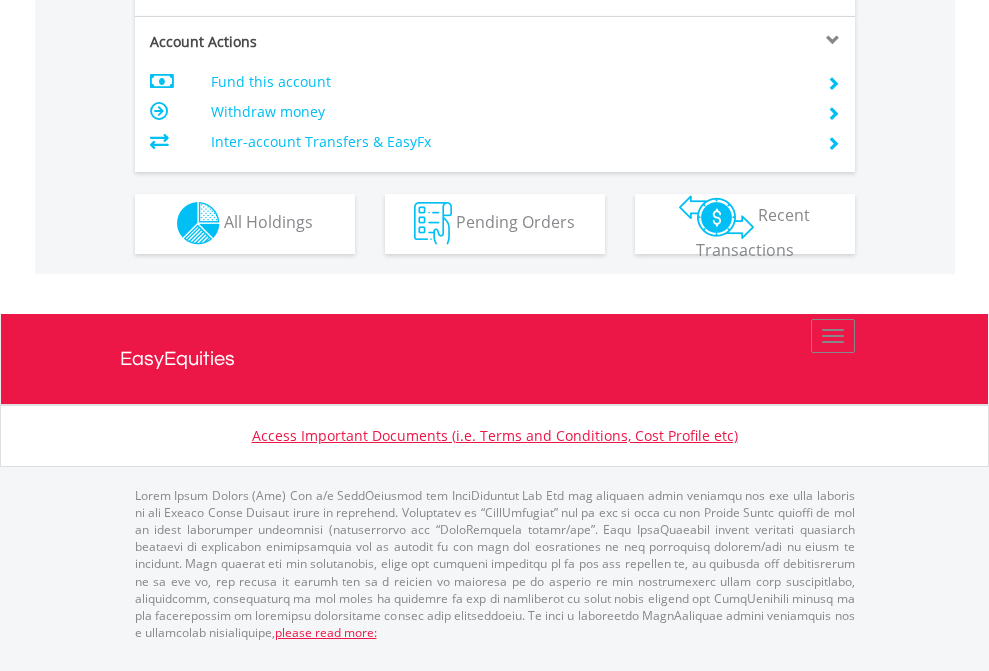 click on "Investment types" at bounding box center (706, -353) 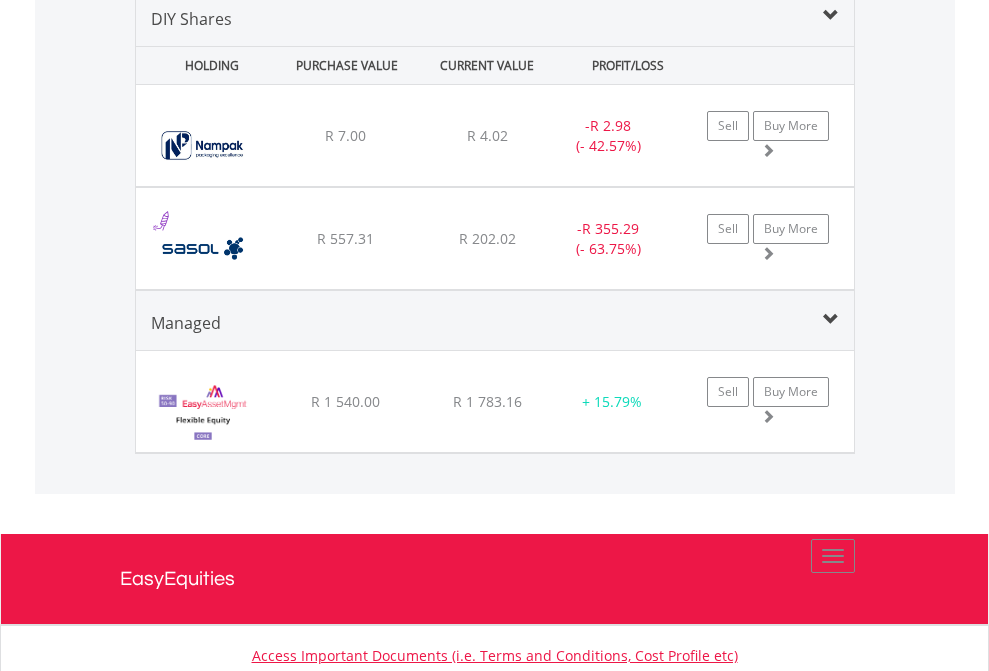 scroll, scrollTop: 1933, scrollLeft: 0, axis: vertical 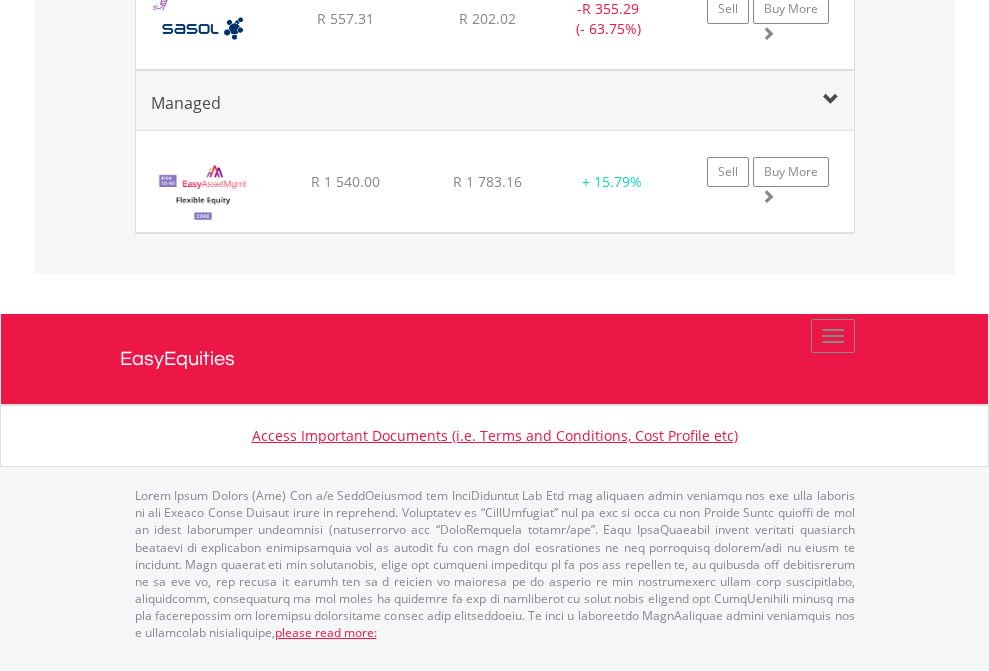 click on "TFSA" at bounding box center [818, -1234] 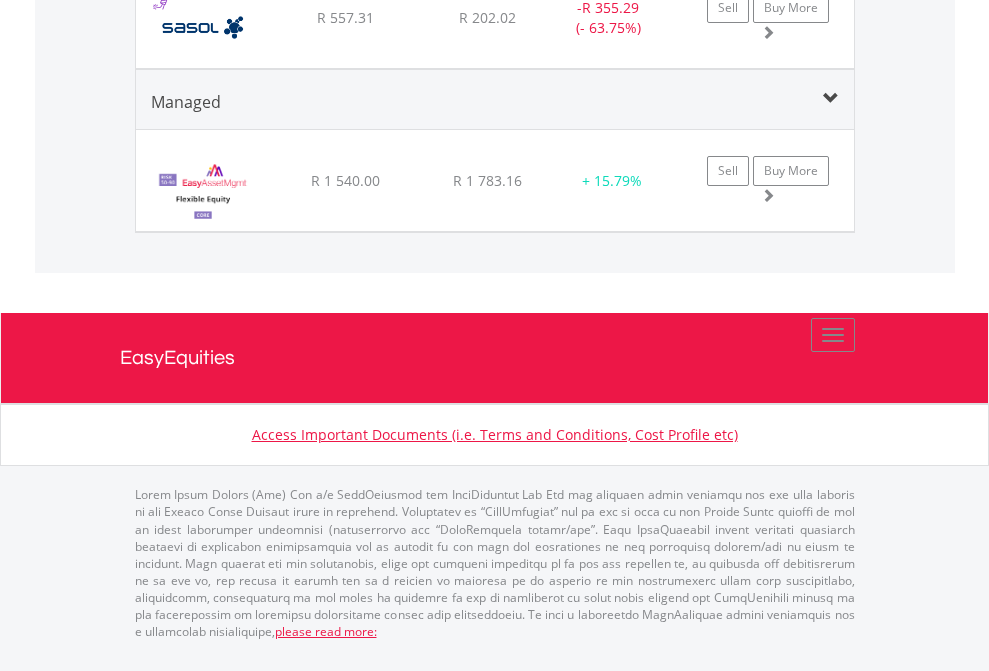 scroll, scrollTop: 144, scrollLeft: 0, axis: vertical 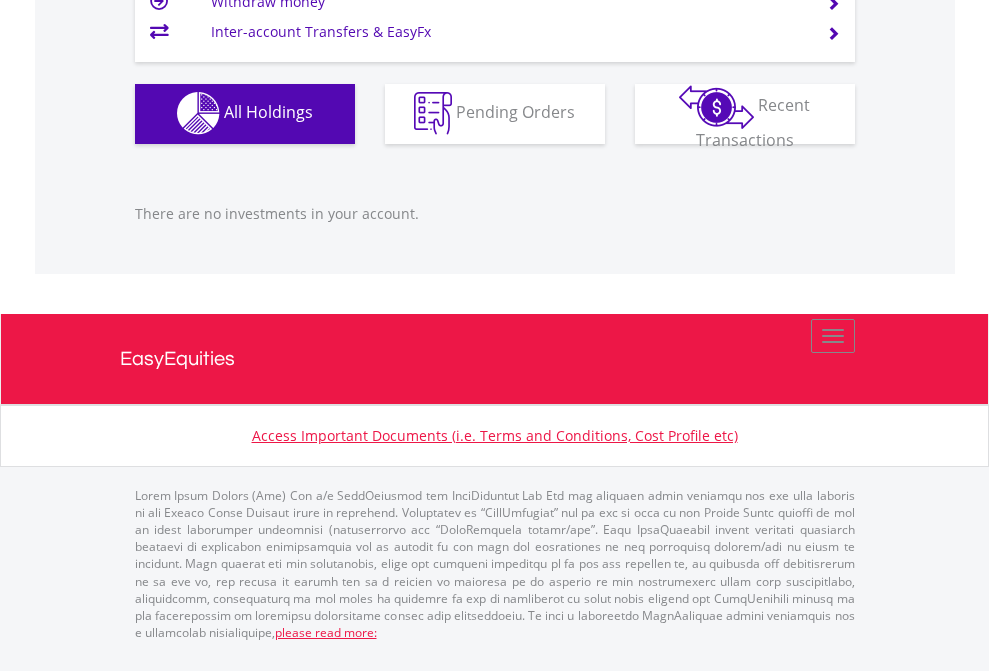 click on "EasyEquities USD" at bounding box center (818, -1142) 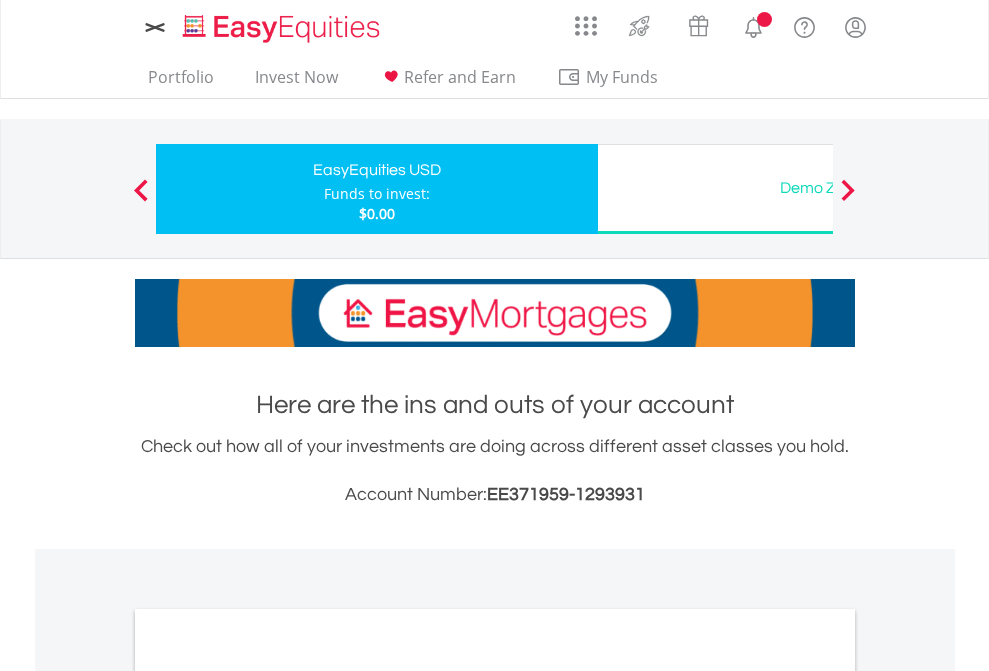 scroll, scrollTop: 0, scrollLeft: 0, axis: both 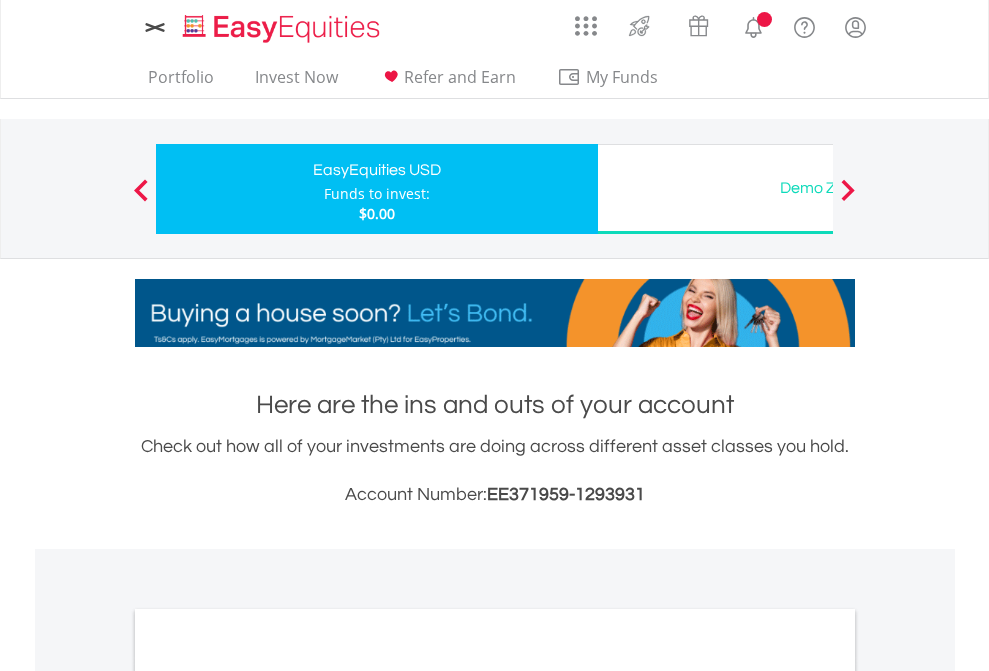 click on "All Holdings" at bounding box center (268, 1096) 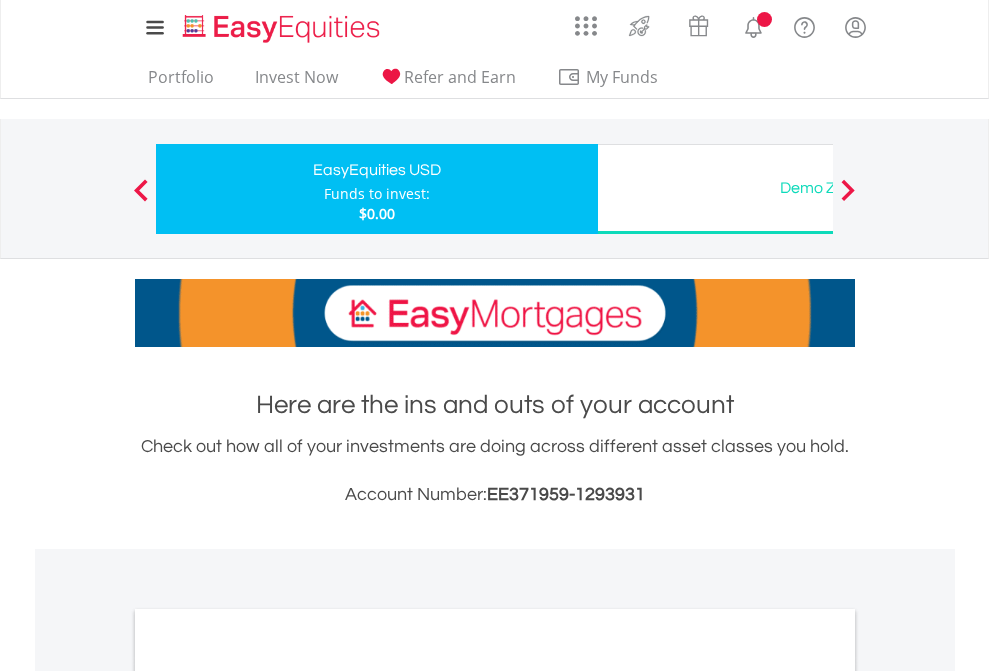 scroll, scrollTop: 1202, scrollLeft: 0, axis: vertical 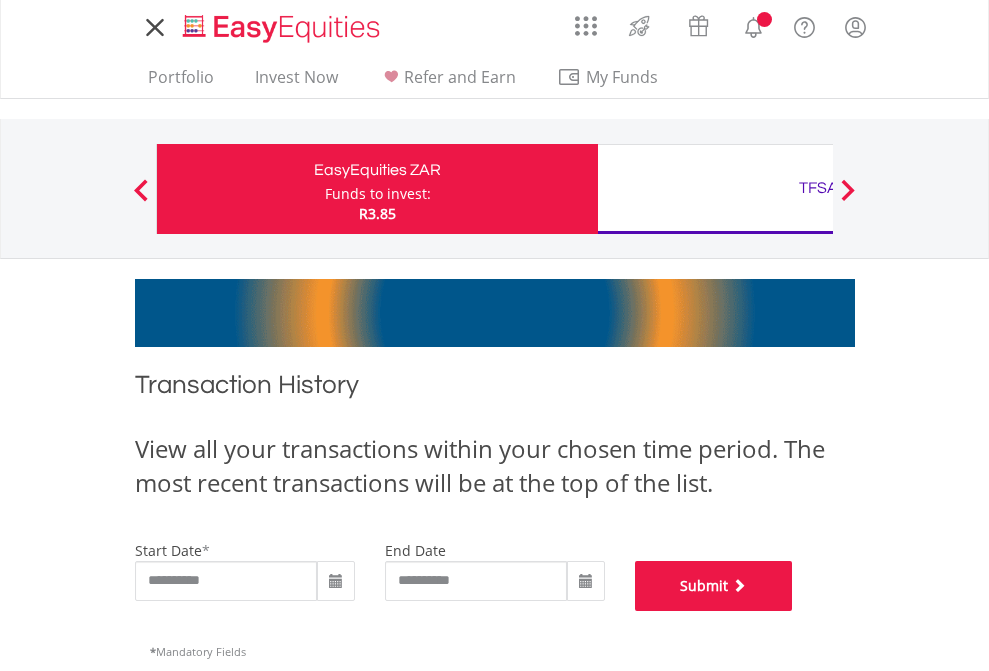 click on "Submit" at bounding box center (714, 586) 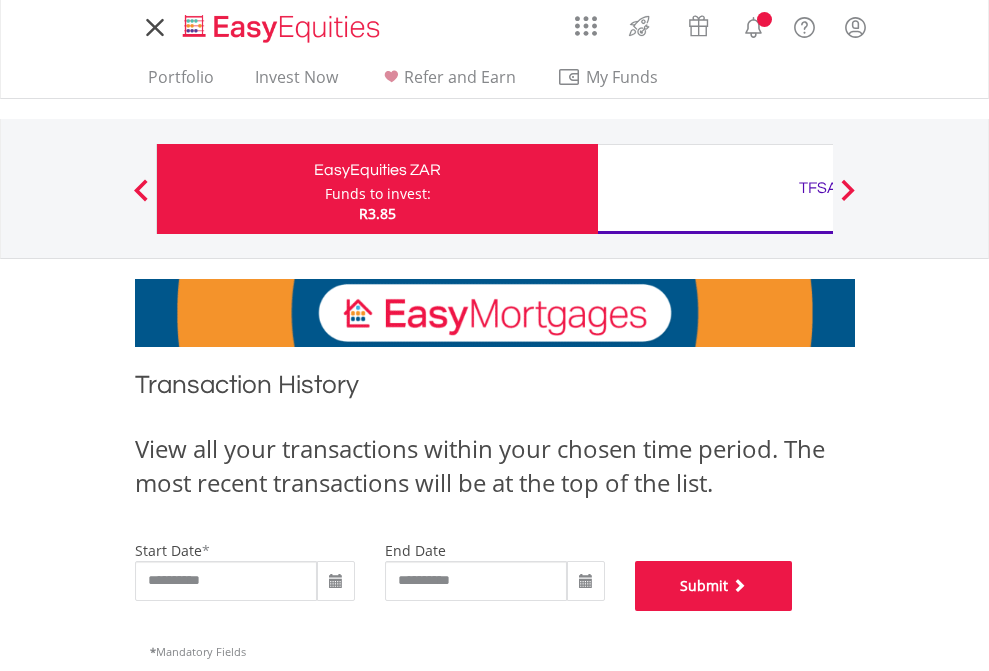 scroll, scrollTop: 811, scrollLeft: 0, axis: vertical 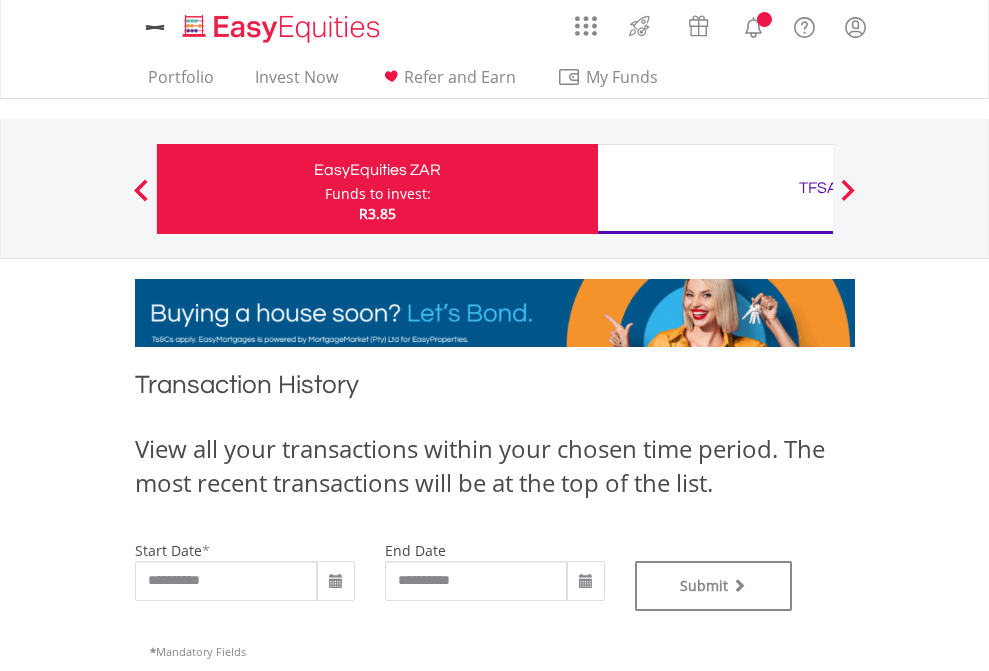 click on "TFSA" at bounding box center [818, 188] 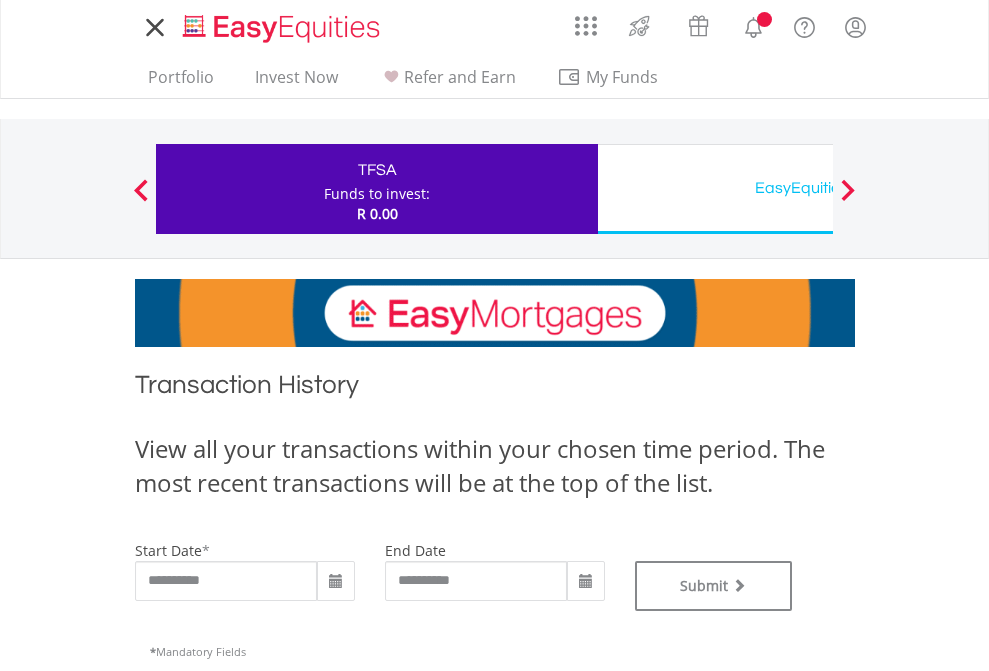 scroll, scrollTop: 0, scrollLeft: 0, axis: both 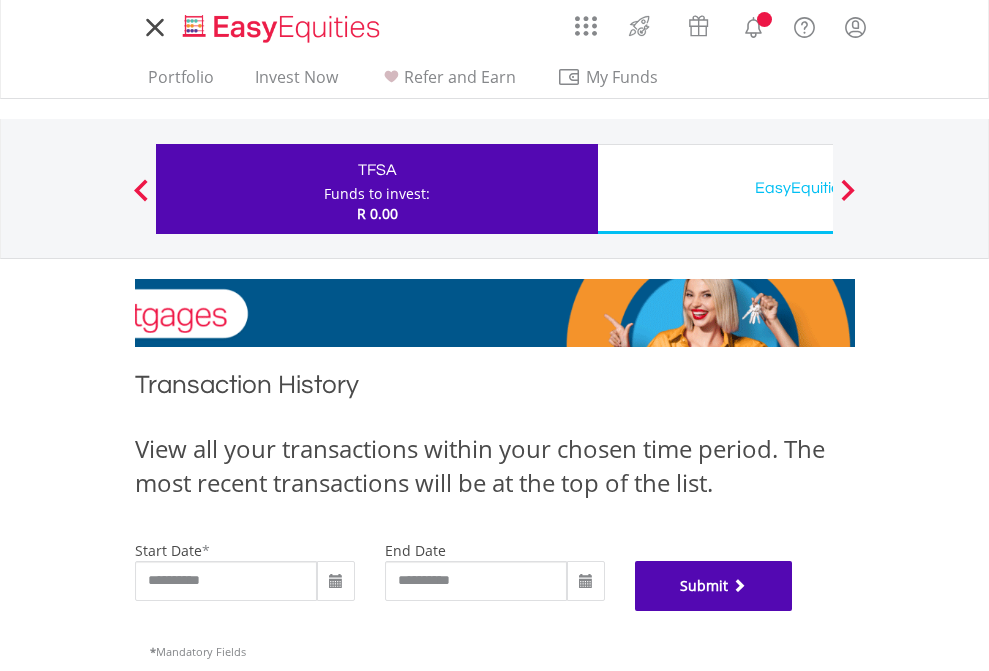 click on "Submit" at bounding box center (714, 586) 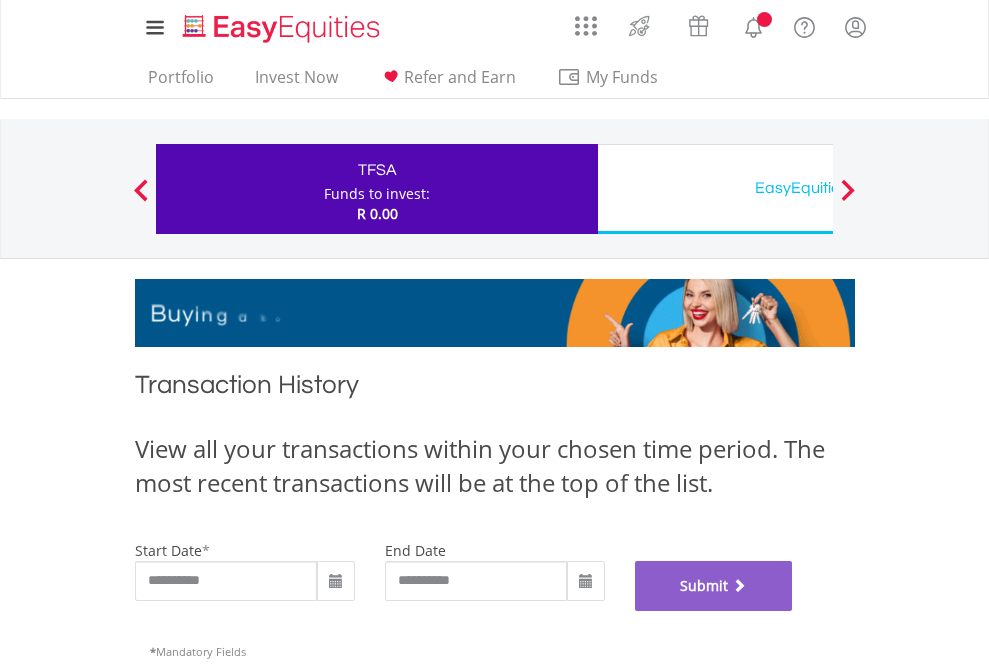 scroll, scrollTop: 811, scrollLeft: 0, axis: vertical 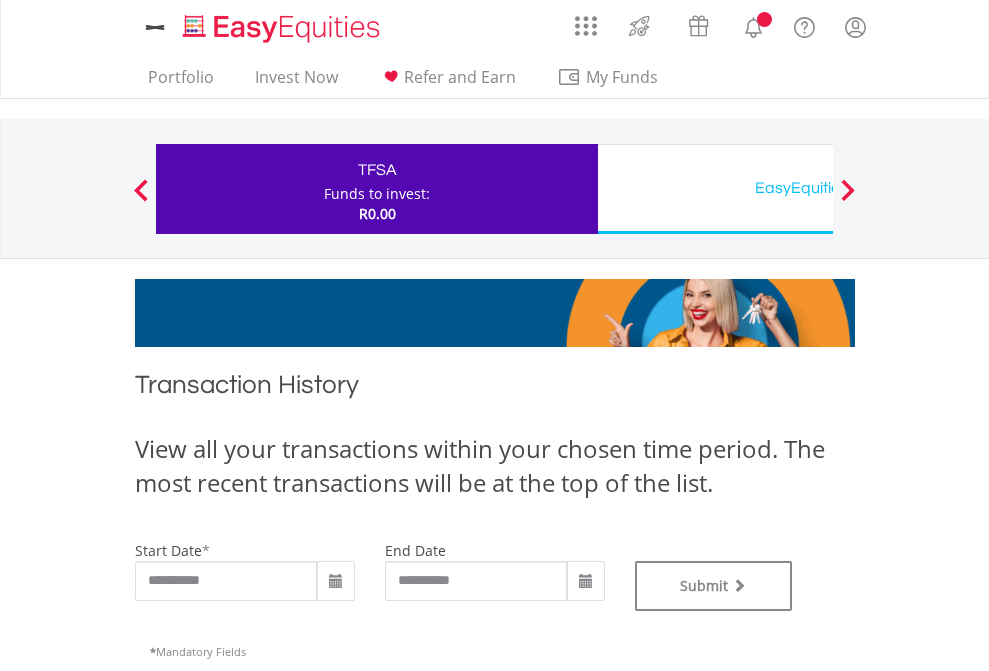 click on "EasyEquities USD" at bounding box center (818, 188) 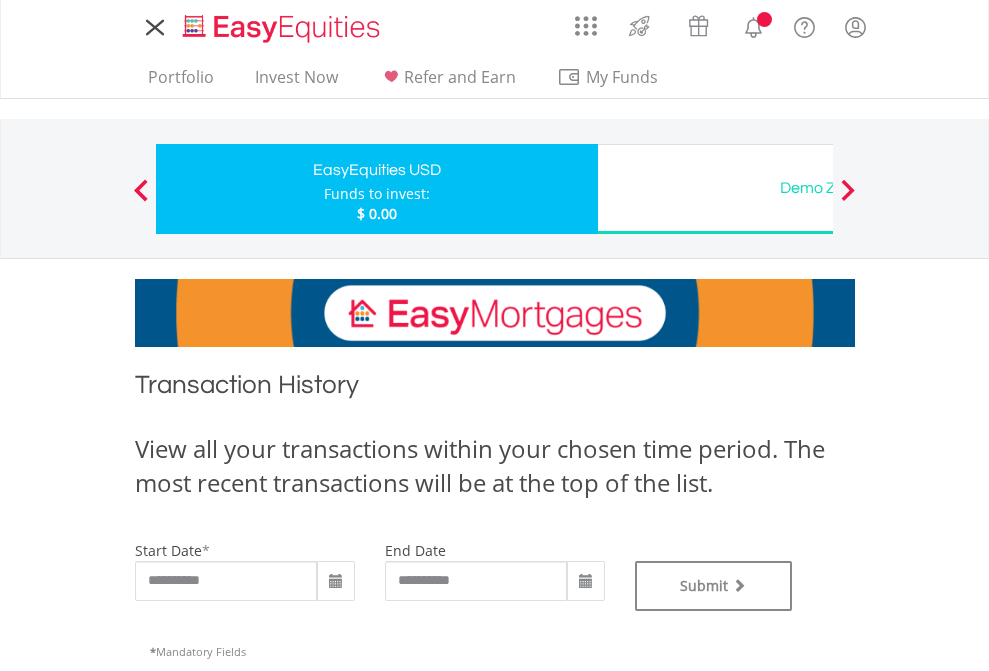 scroll, scrollTop: 0, scrollLeft: 0, axis: both 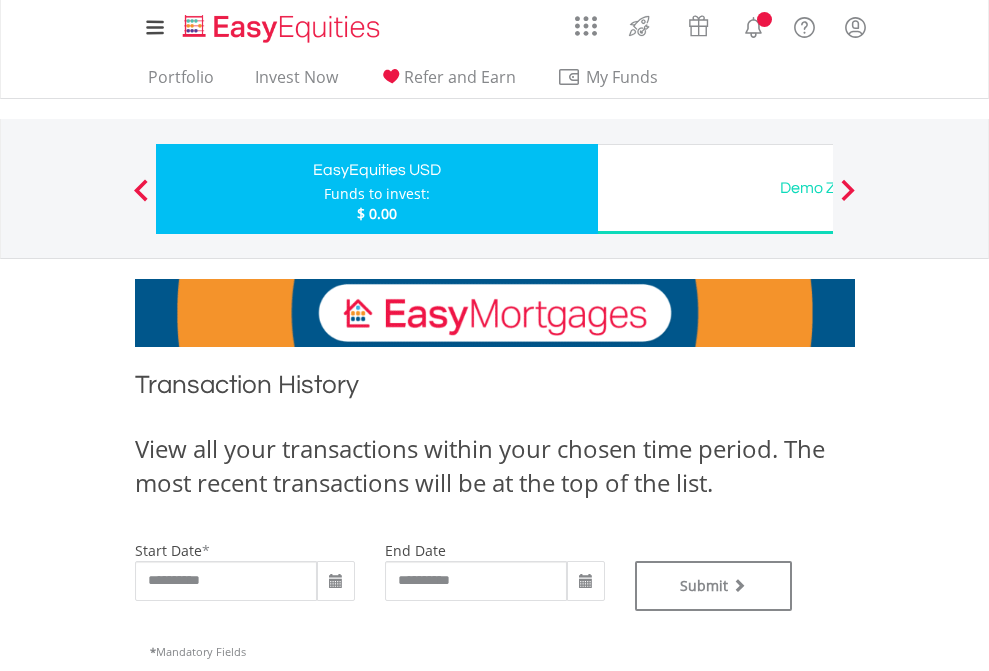 type on "**********" 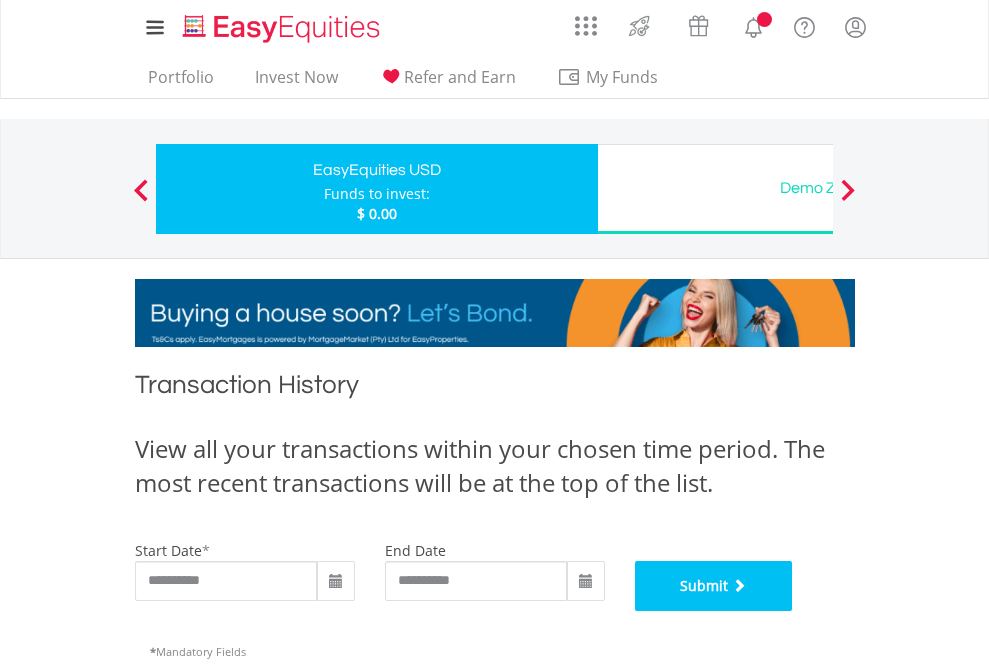 click on "Submit" at bounding box center [714, 586] 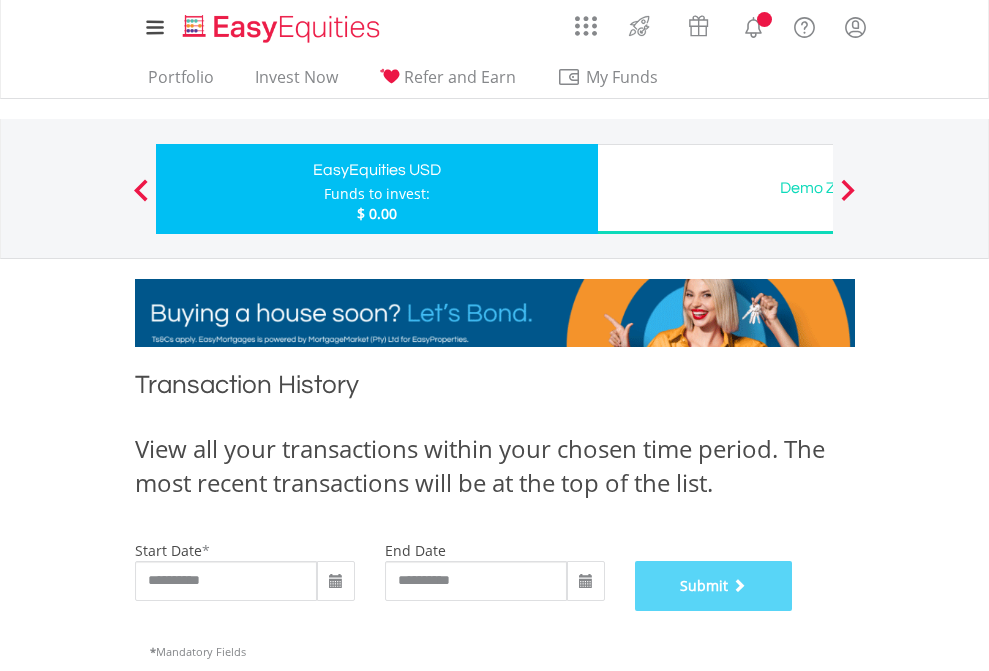 scroll, scrollTop: 811, scrollLeft: 0, axis: vertical 